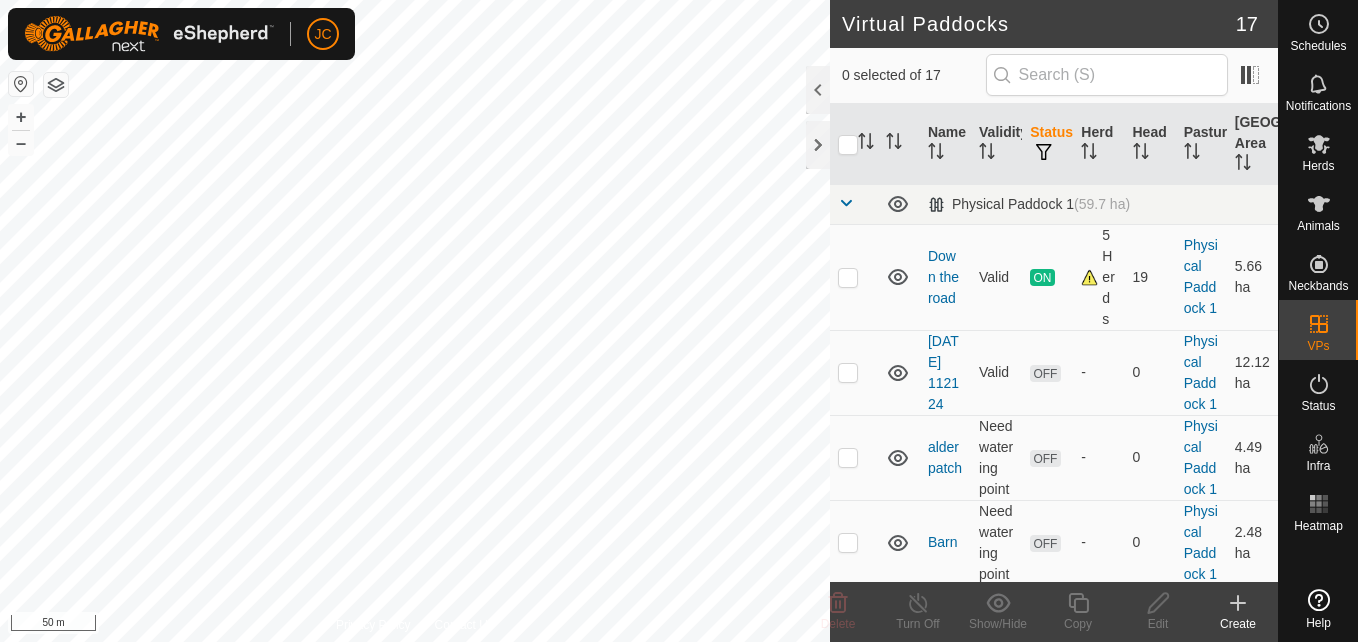 scroll, scrollTop: 0, scrollLeft: 0, axis: both 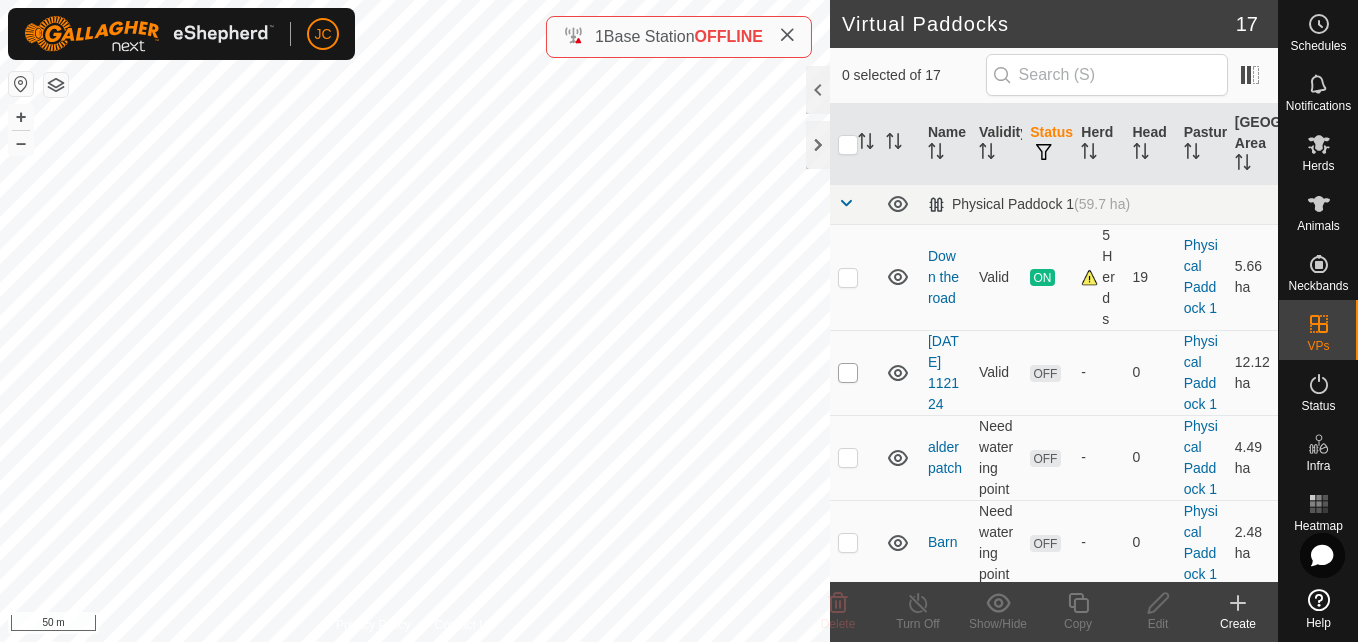 click at bounding box center [848, 373] 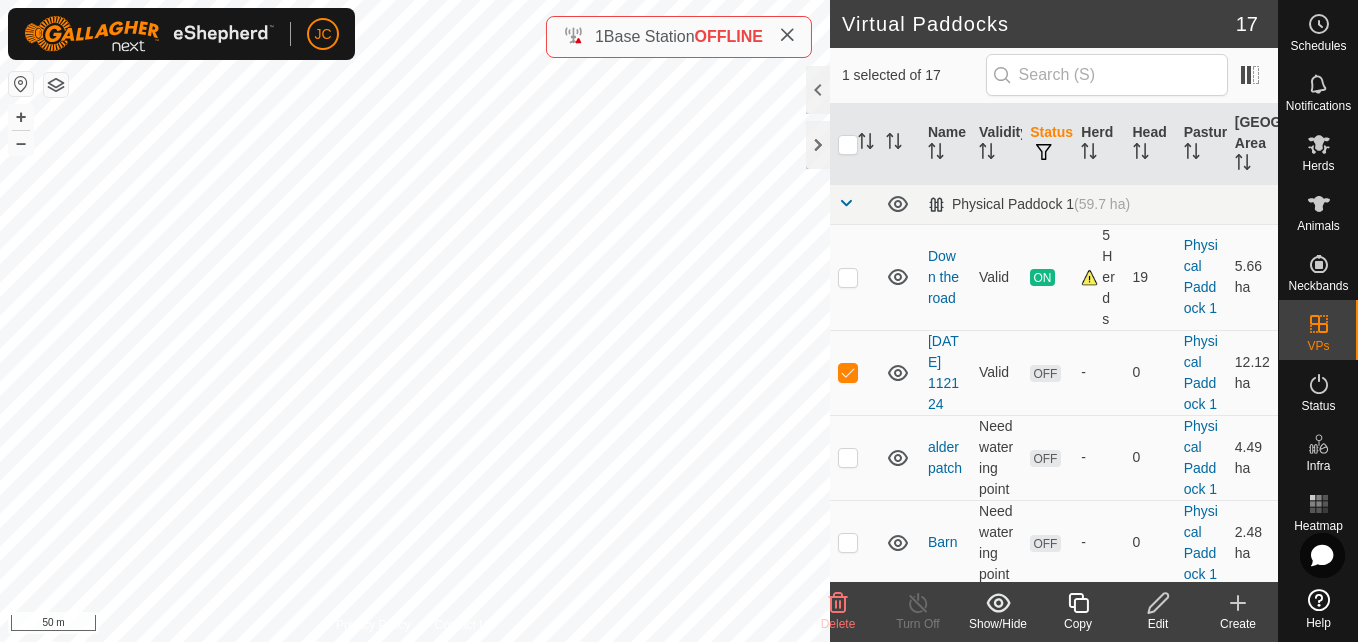 click on "Delete" 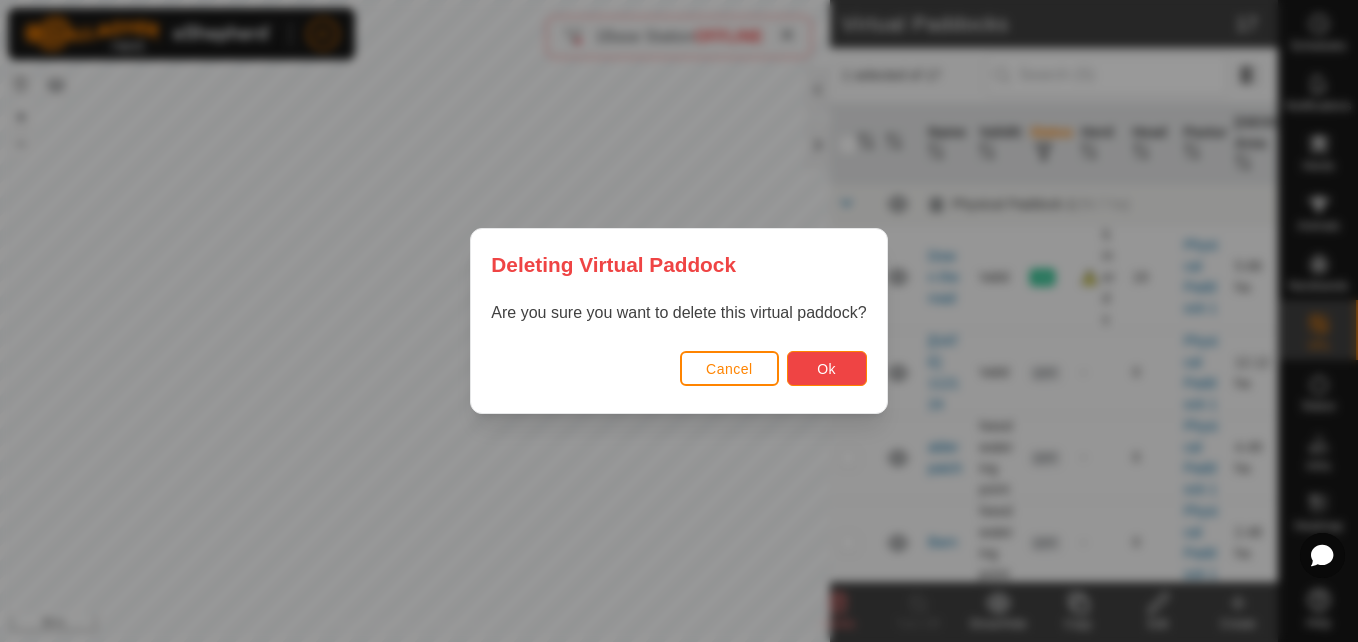 click on "Ok" at bounding box center [827, 368] 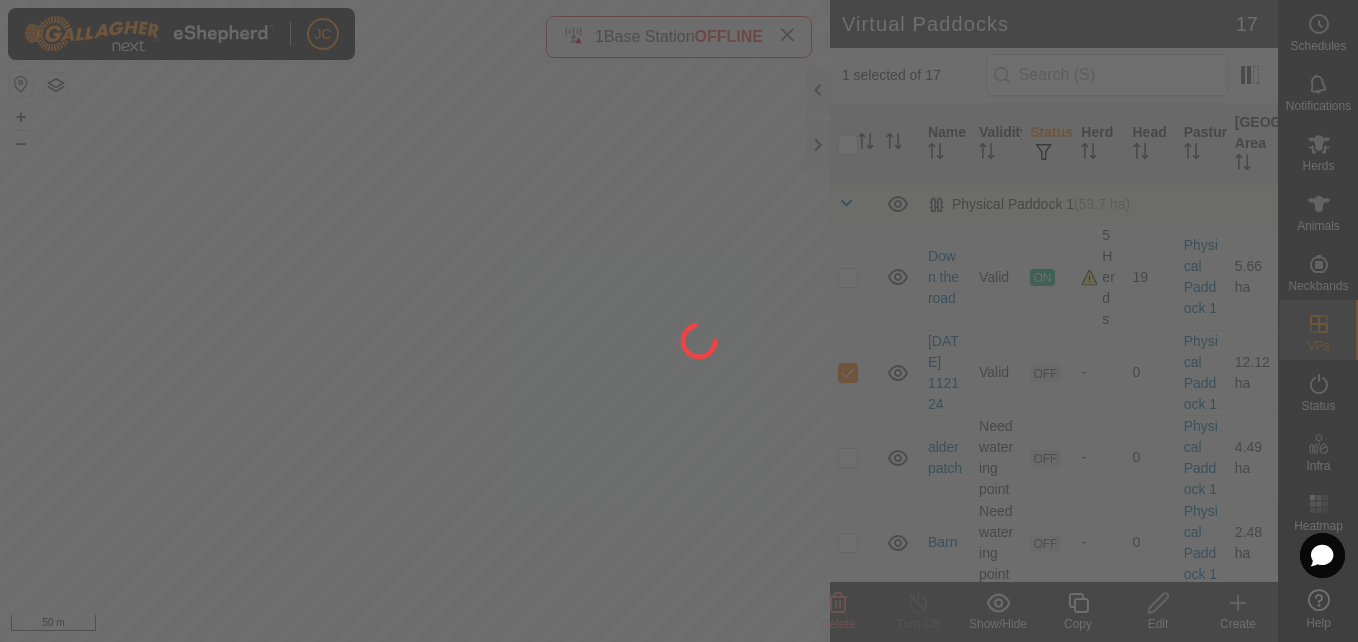 checkbox on "false" 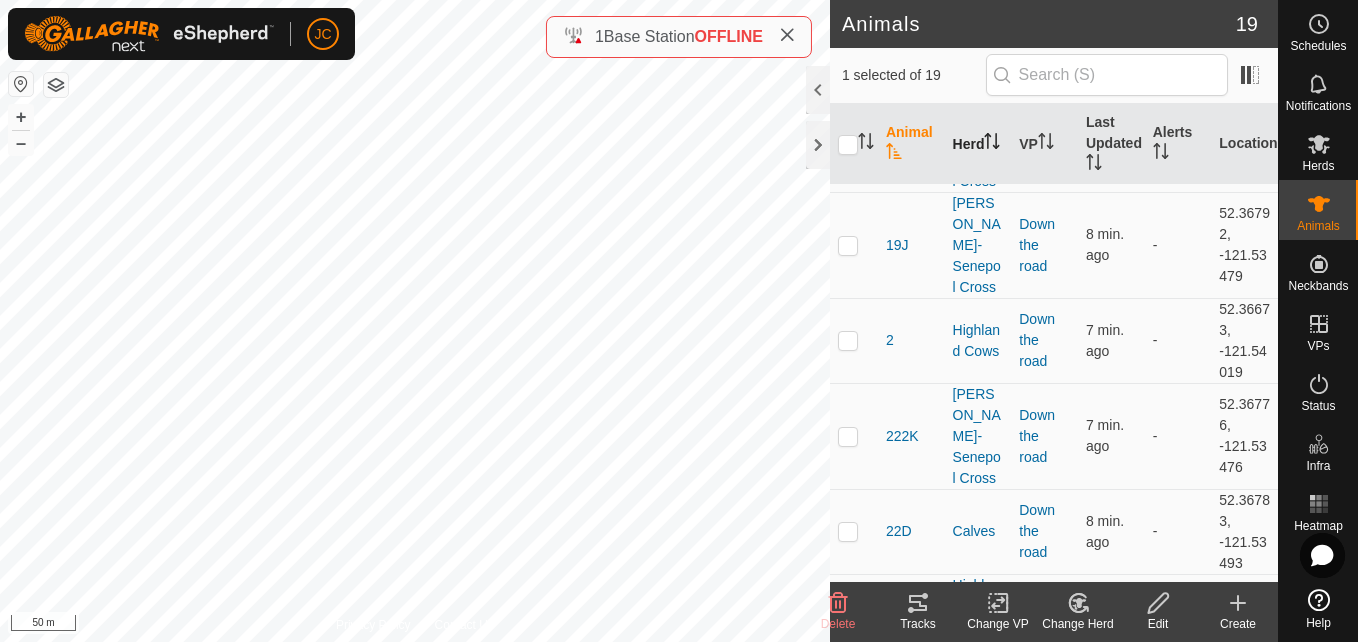 scroll, scrollTop: 355, scrollLeft: 0, axis: vertical 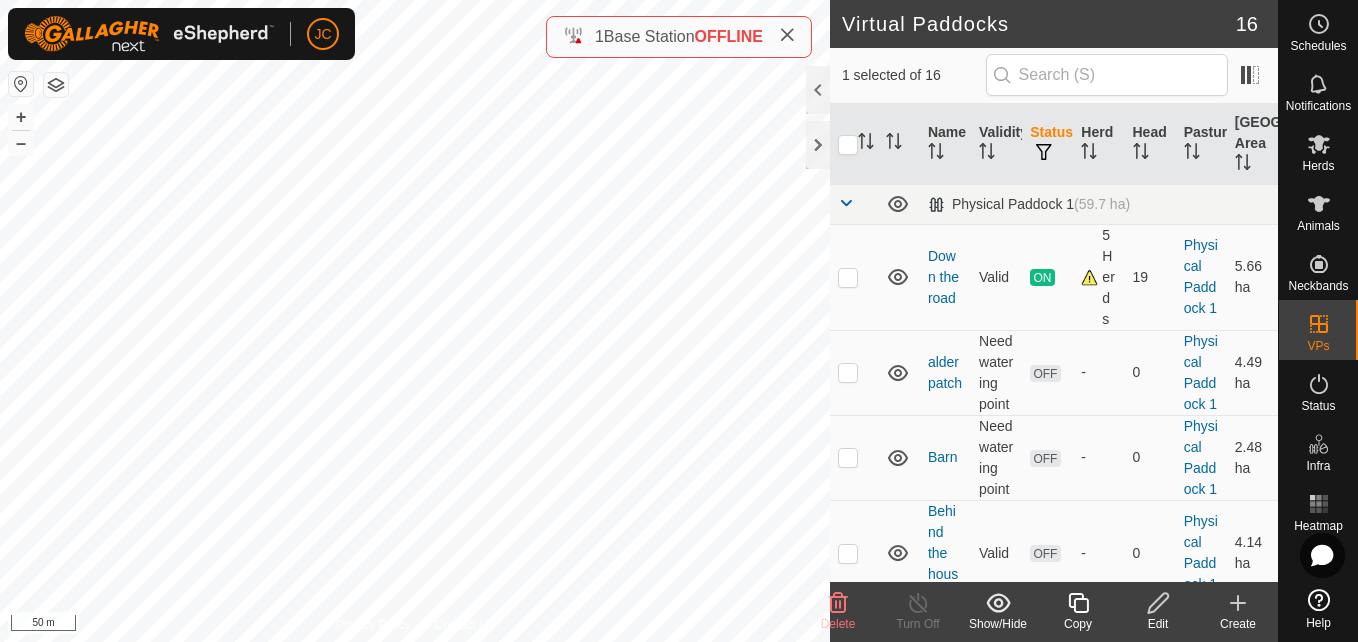 checkbox on "true" 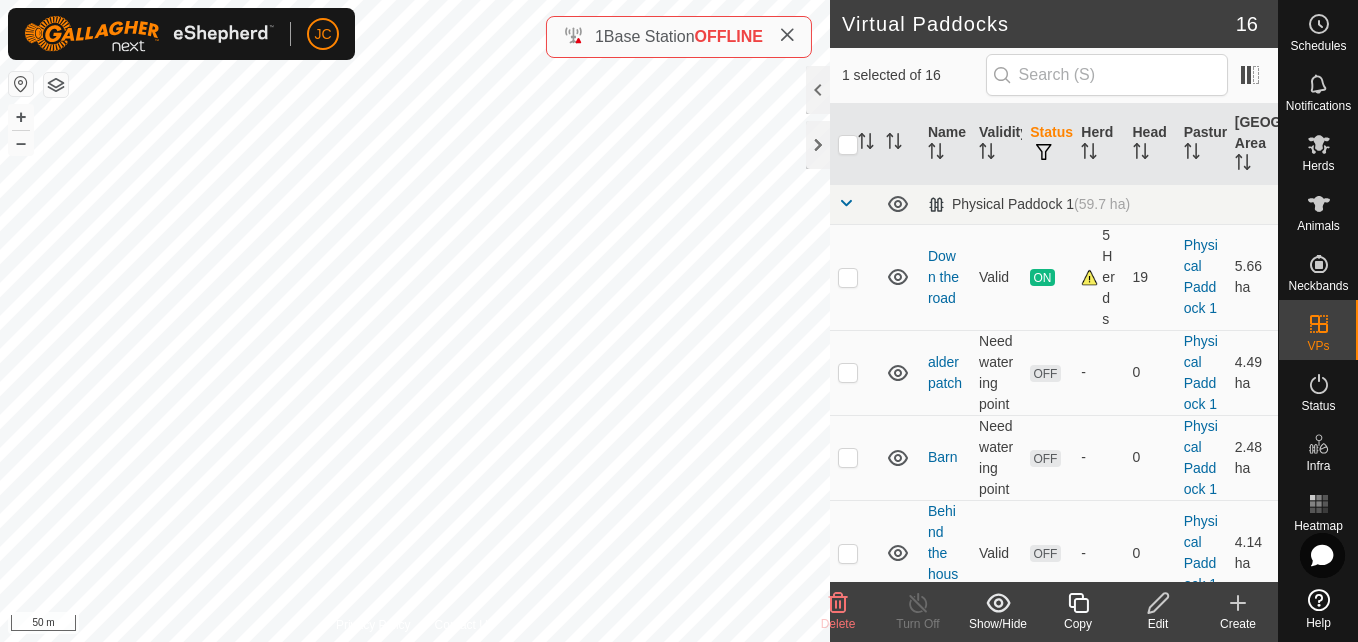 checkbox on "false" 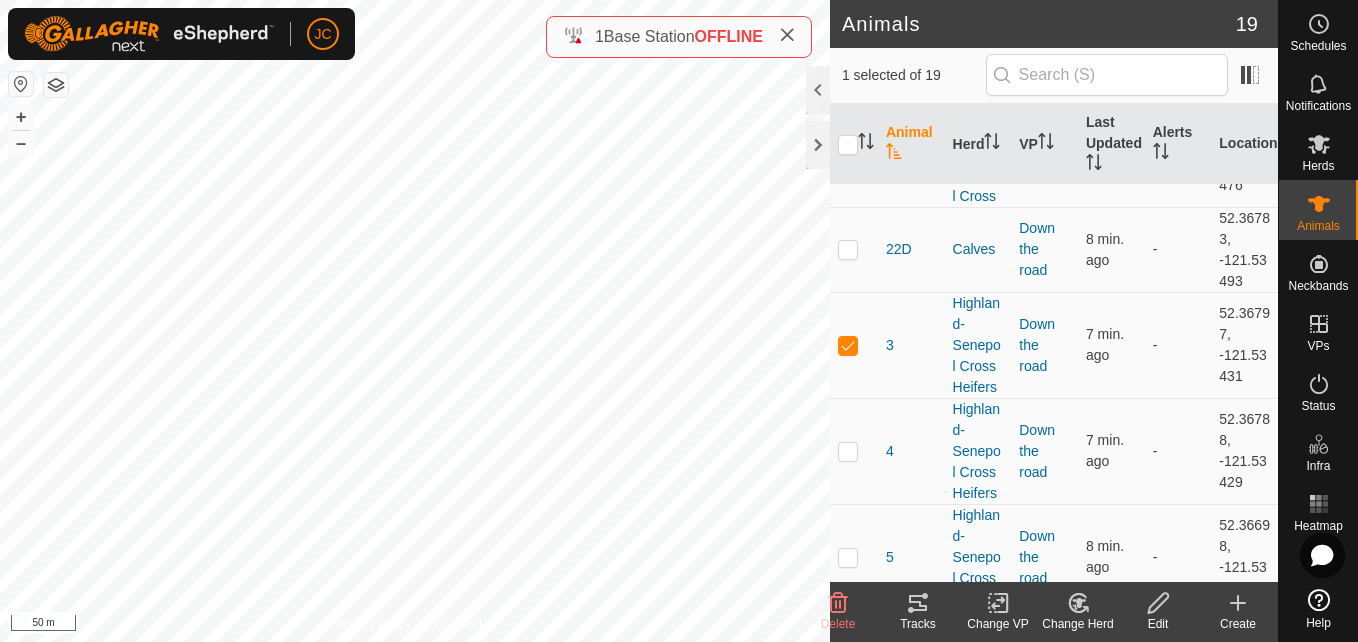 scroll, scrollTop: 631, scrollLeft: 0, axis: vertical 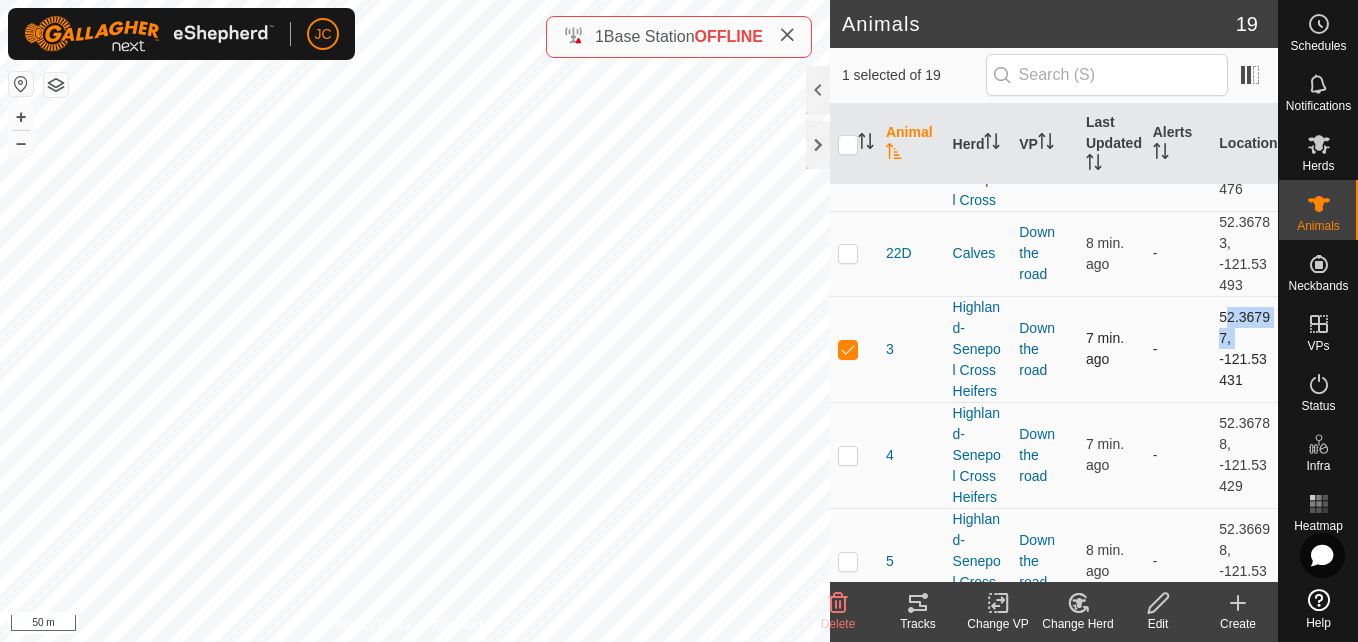 drag, startPoint x: 1204, startPoint y: 250, endPoint x: 1233, endPoint y: 273, distance: 37.01351 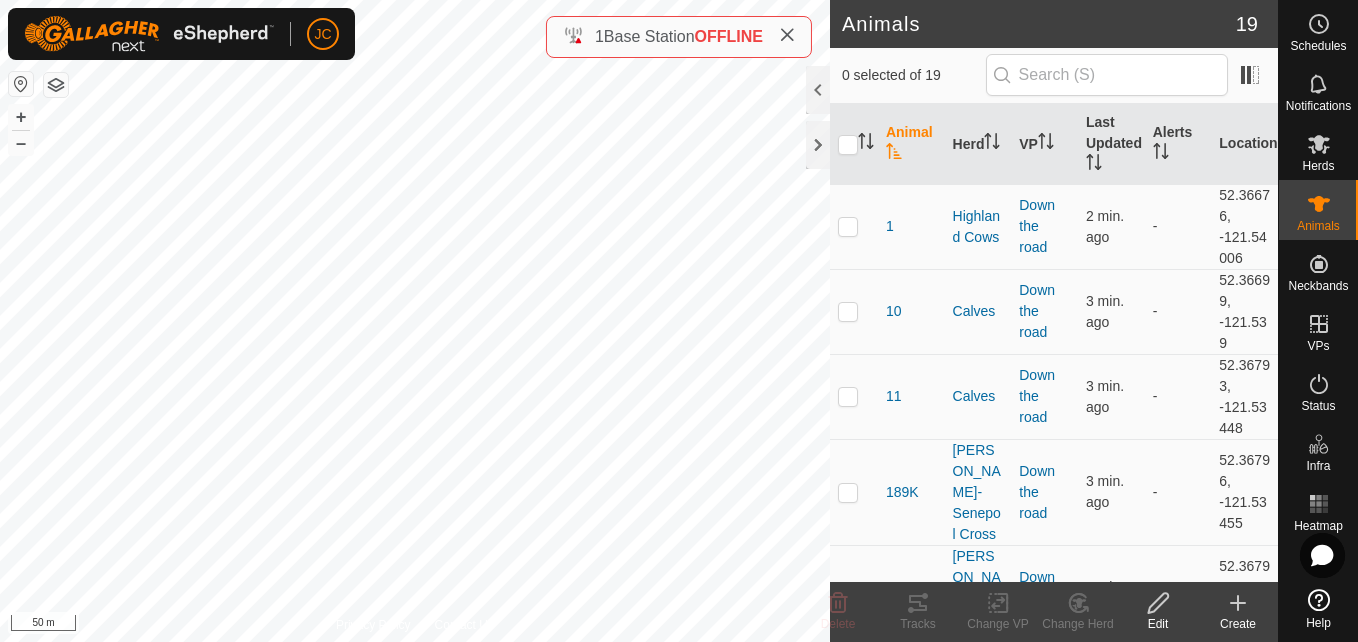 scroll, scrollTop: 0, scrollLeft: 0, axis: both 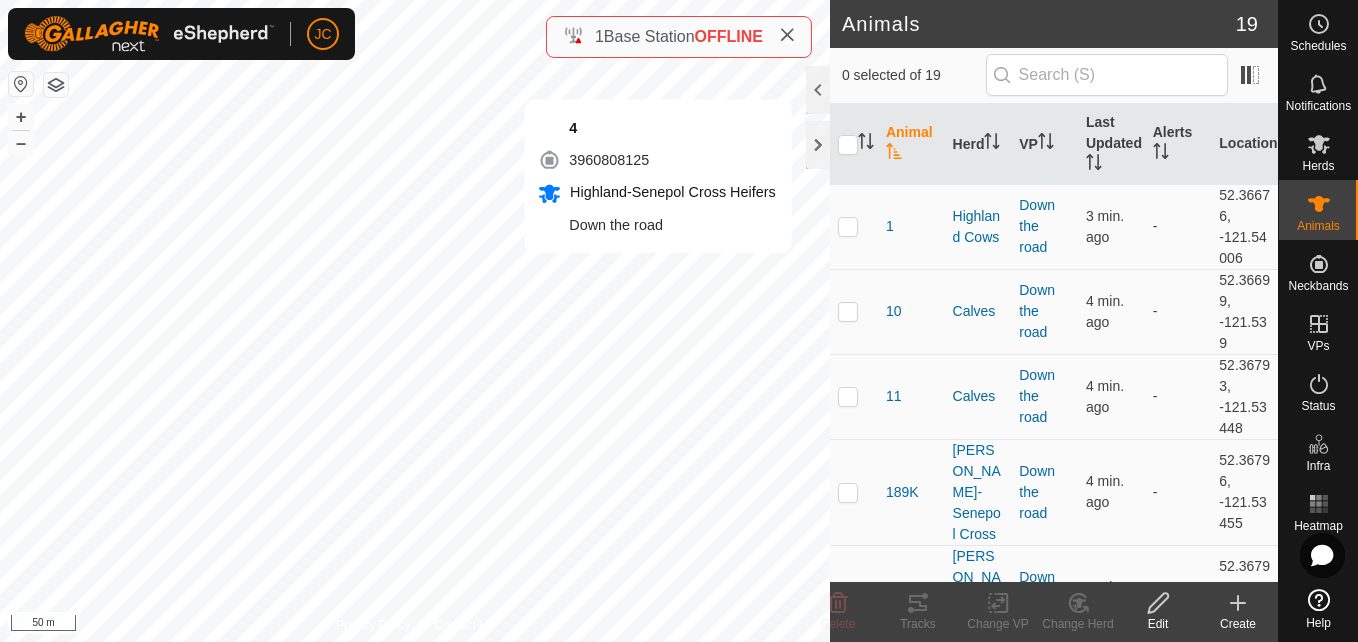 checkbox on "true" 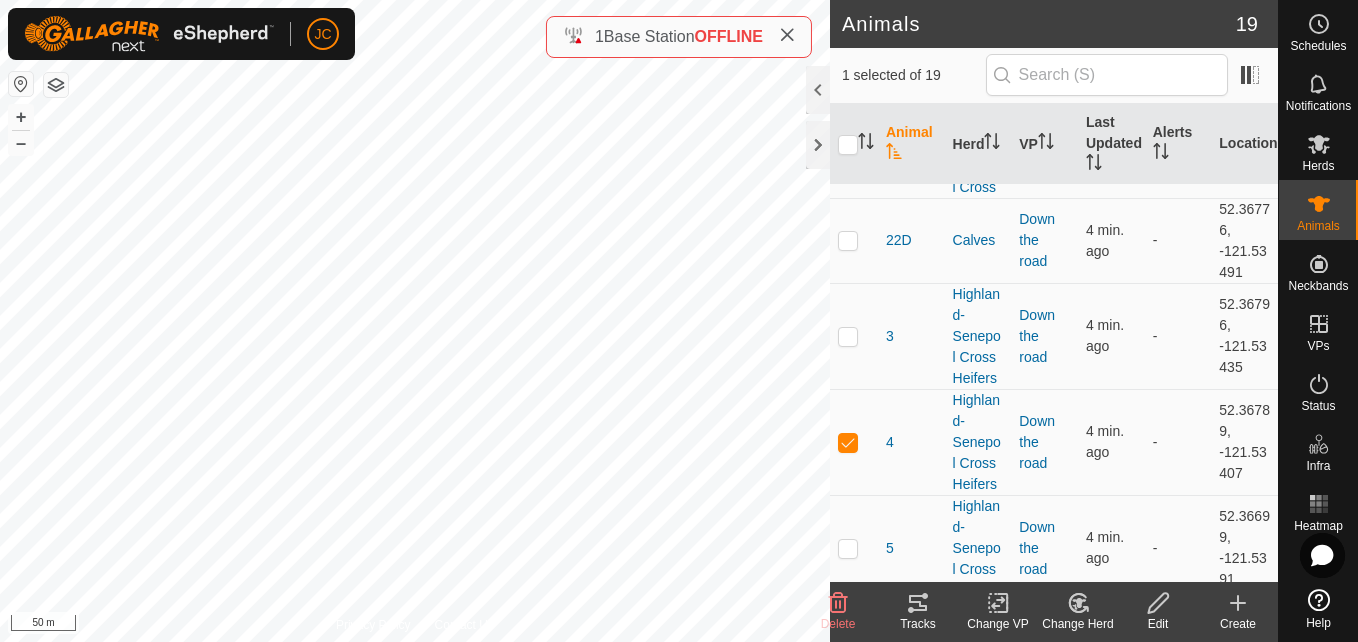scroll, scrollTop: 719, scrollLeft: 0, axis: vertical 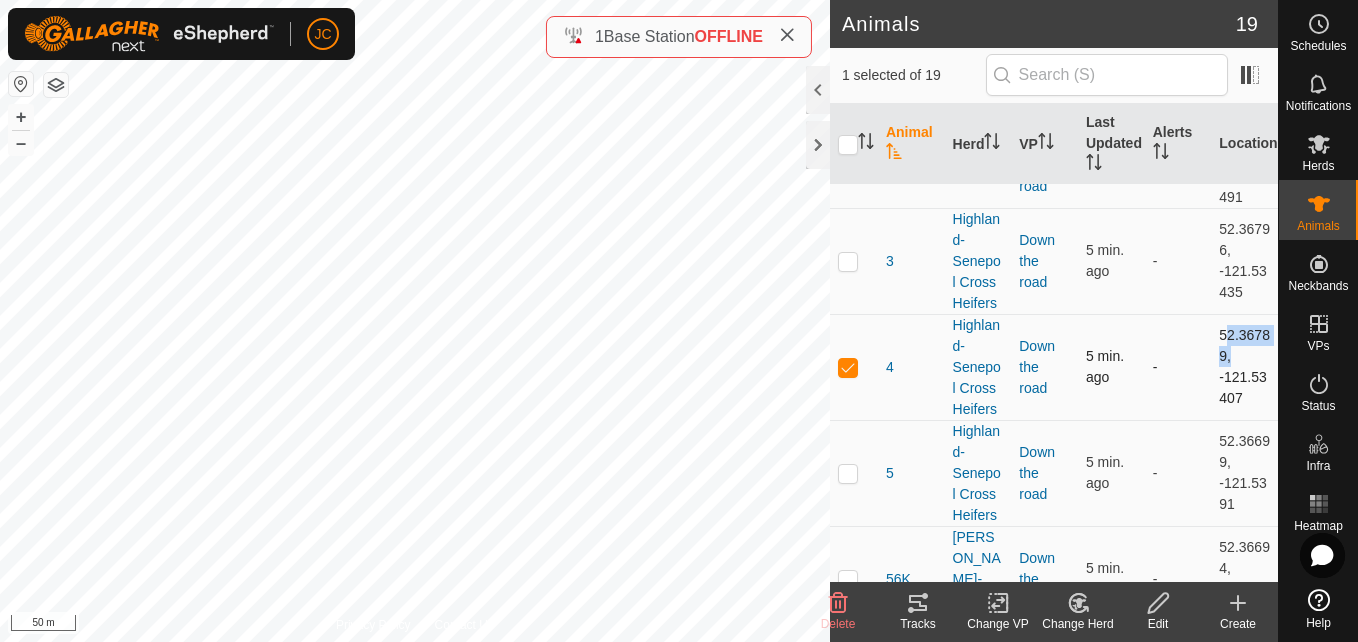 drag, startPoint x: 1207, startPoint y: 274, endPoint x: 1223, endPoint y: 292, distance: 24.083189 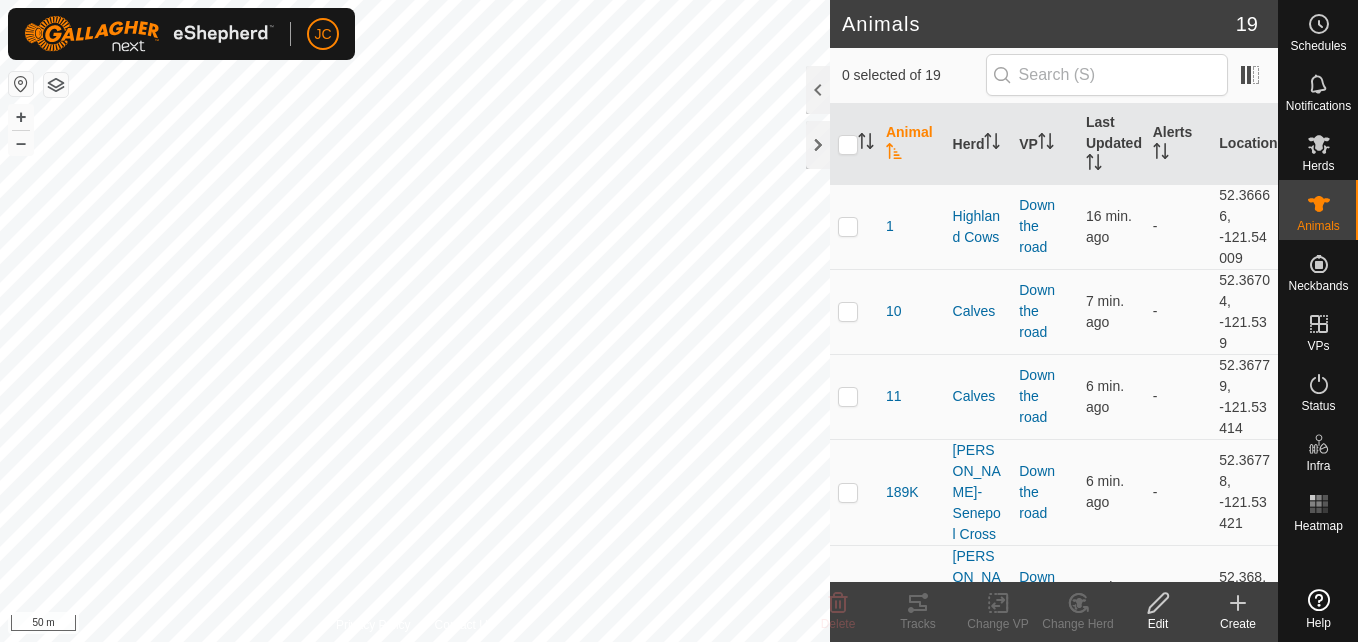 scroll, scrollTop: 0, scrollLeft: 0, axis: both 